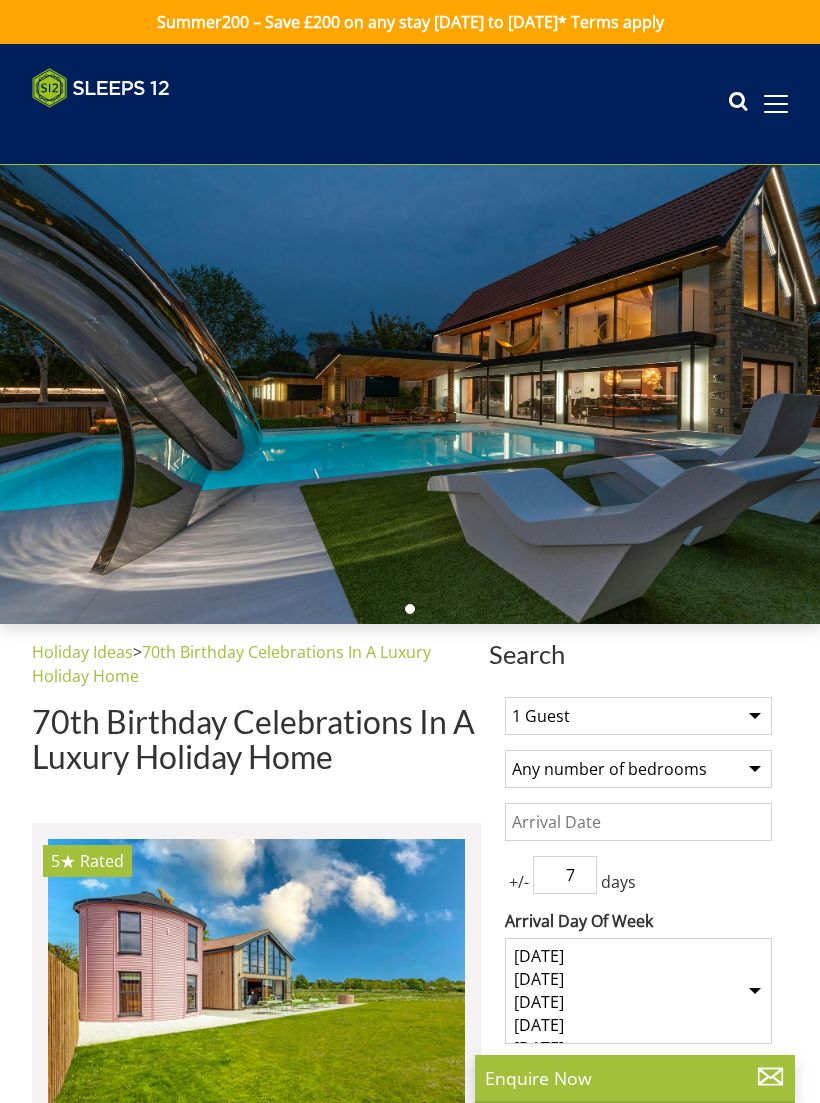 select 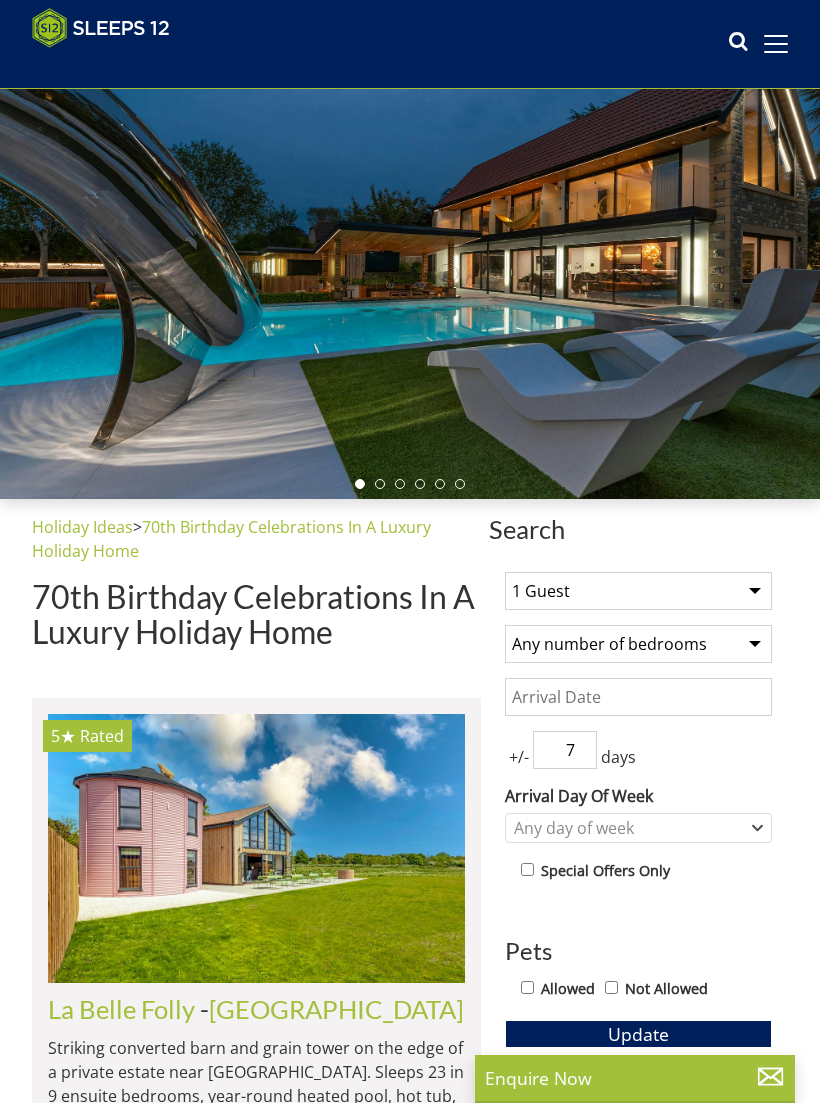scroll, scrollTop: 124, scrollLeft: 0, axis: vertical 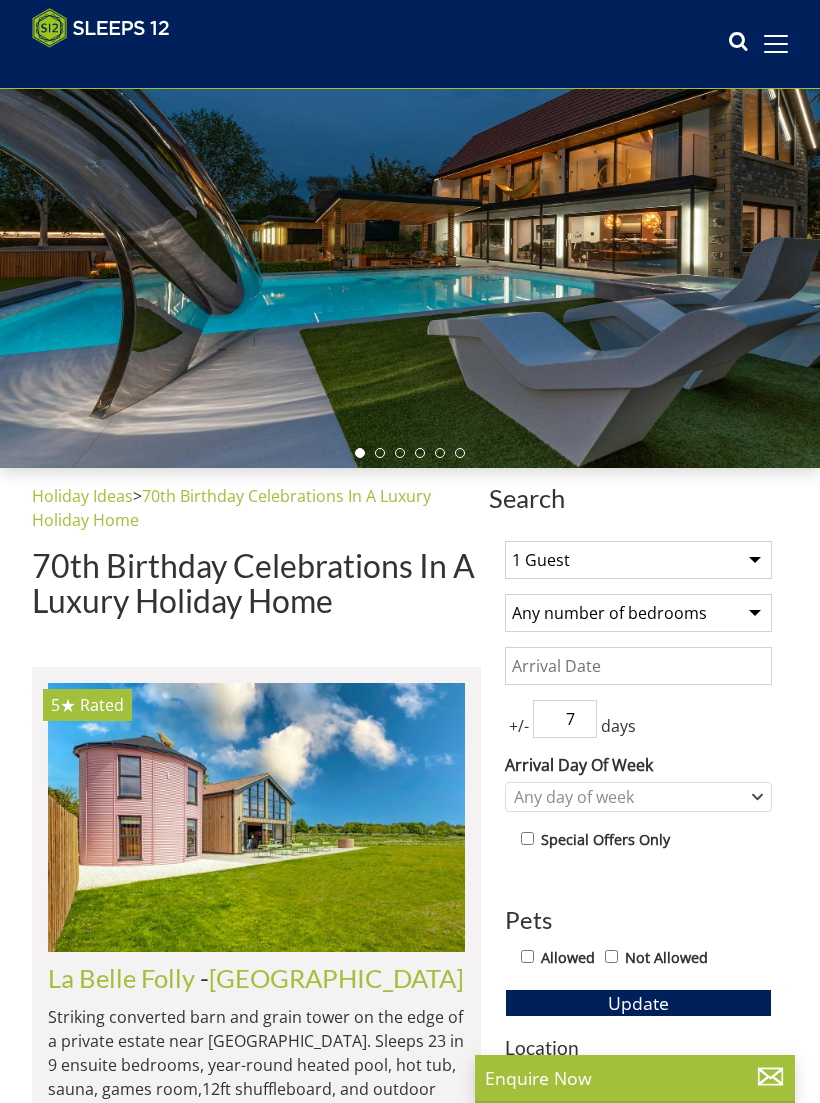 click on "1 Guest
2 Guests
3 Guests
4 Guests
5 Guests
6 Guests
7 Guests
8 Guests
9 Guests
10 Guests
11 Guests
12 Guests
13 Guests
14 Guests
15 Guests
16 Guests
17 Guests
18 Guests
19 Guests
20 Guests
21 Guests
22 Guests
23 Guests
24 Guests
25 Guests
26 Guests
27 Guests
28 Guests
29 Guests
30 Guests
31 Guests
32 Guests" at bounding box center [638, 560] 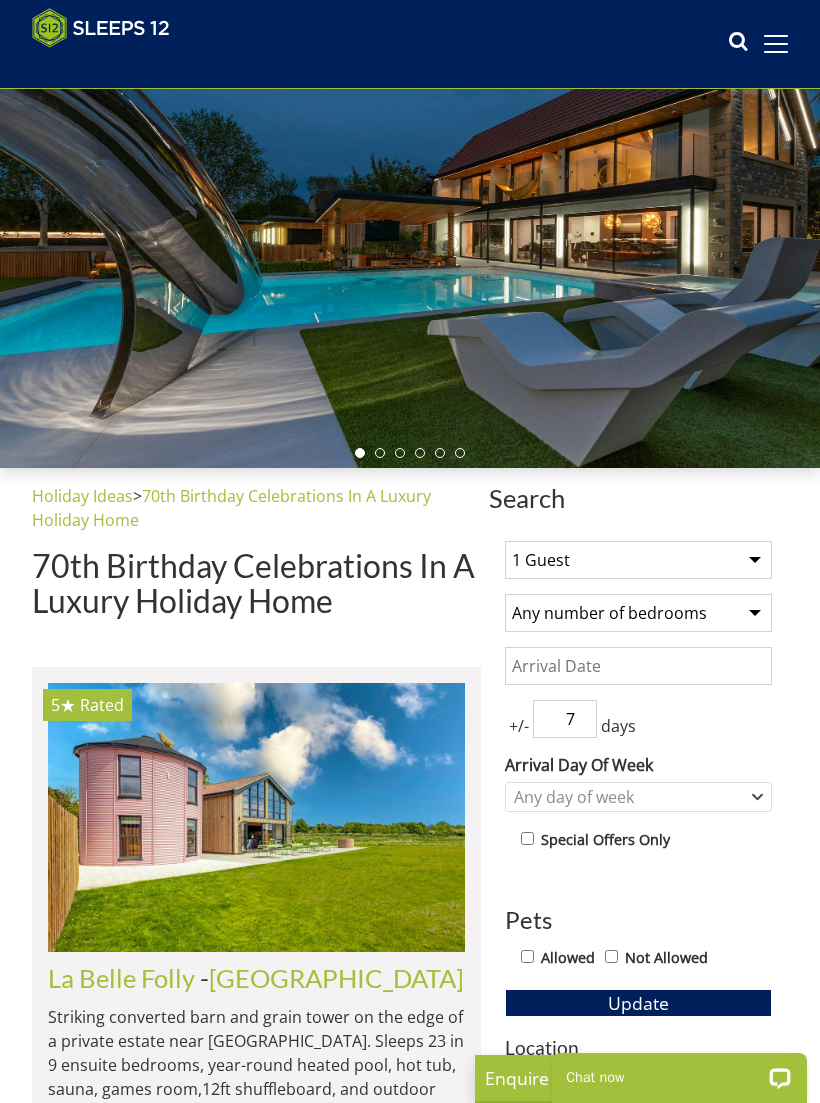 scroll, scrollTop: 0, scrollLeft: 0, axis: both 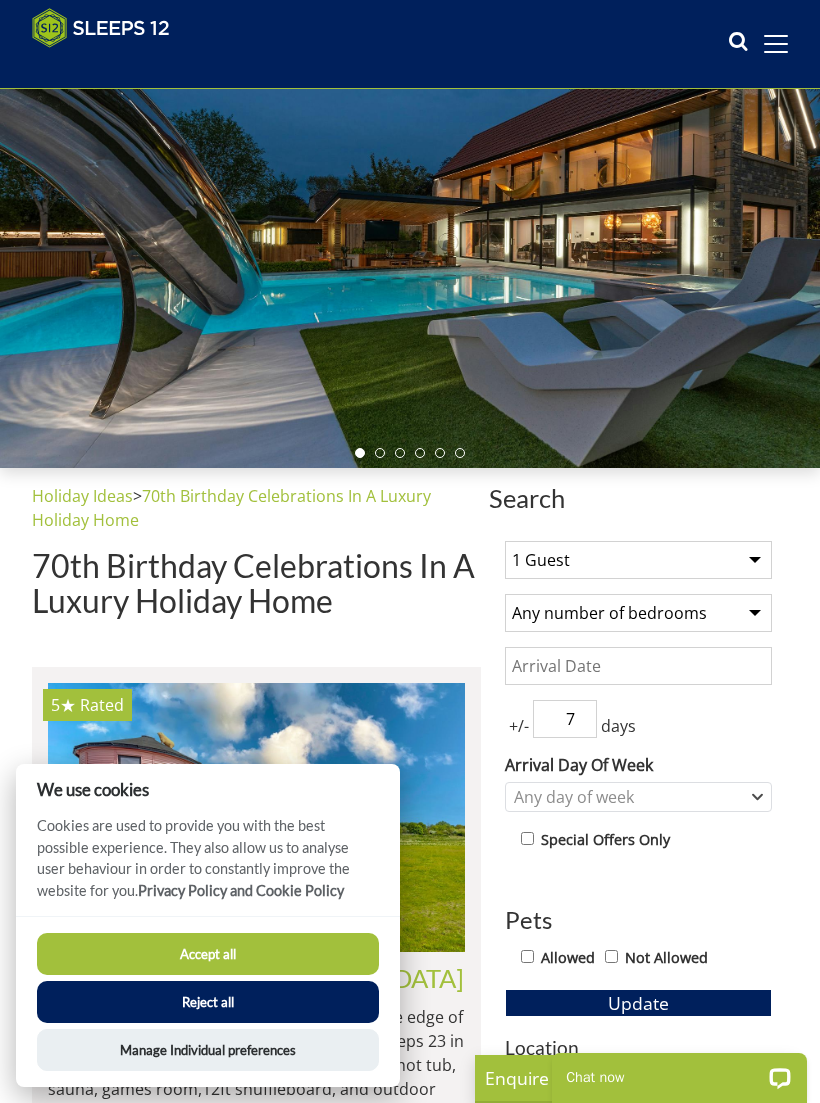 click on "1 Guest
2 Guests
3 Guests
4 Guests
5 Guests
6 Guests
7 Guests
8 Guests
9 Guests
10 Guests
11 Guests
12 Guests
13 Guests
14 Guests
15 Guests
16 Guests
17 Guests
18 Guests
19 Guests
20 Guests
21 Guests
22 Guests
23 Guests
24 Guests
25 Guests
26 Guests
27 Guests
28 Guests
29 Guests
30 Guests
31 Guests
32 Guests" at bounding box center (638, 560) 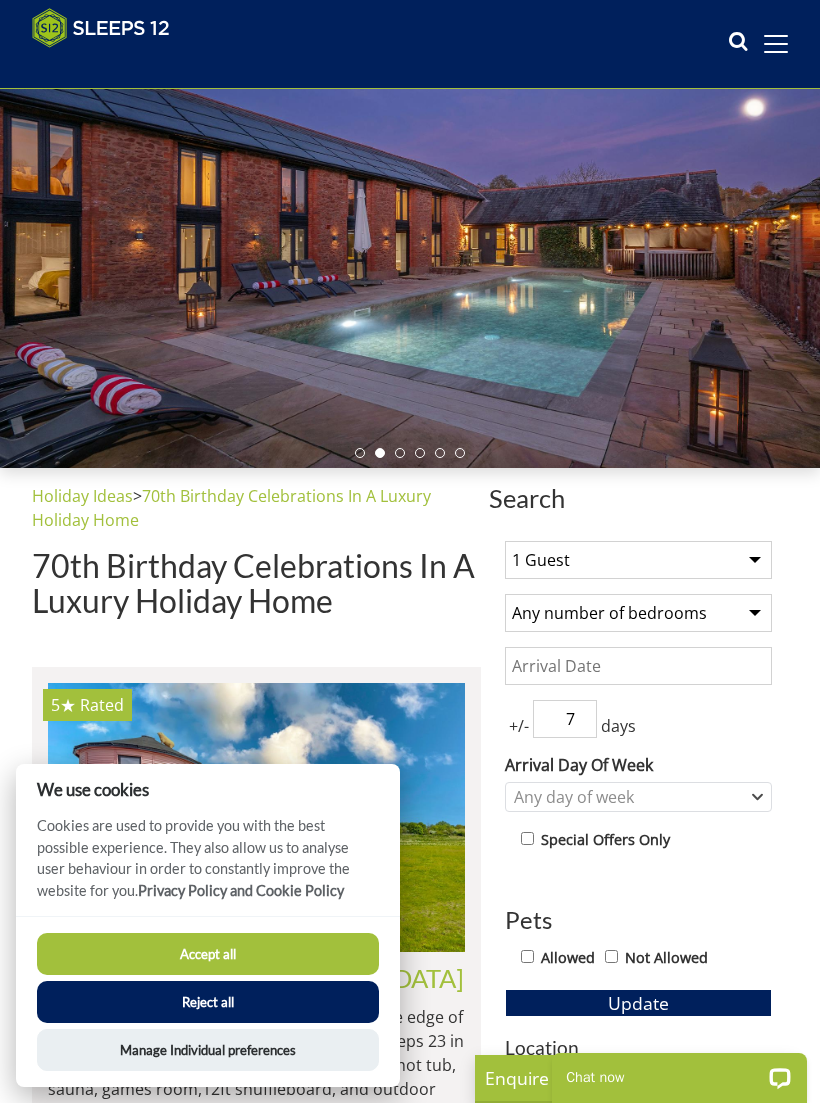 select on "8" 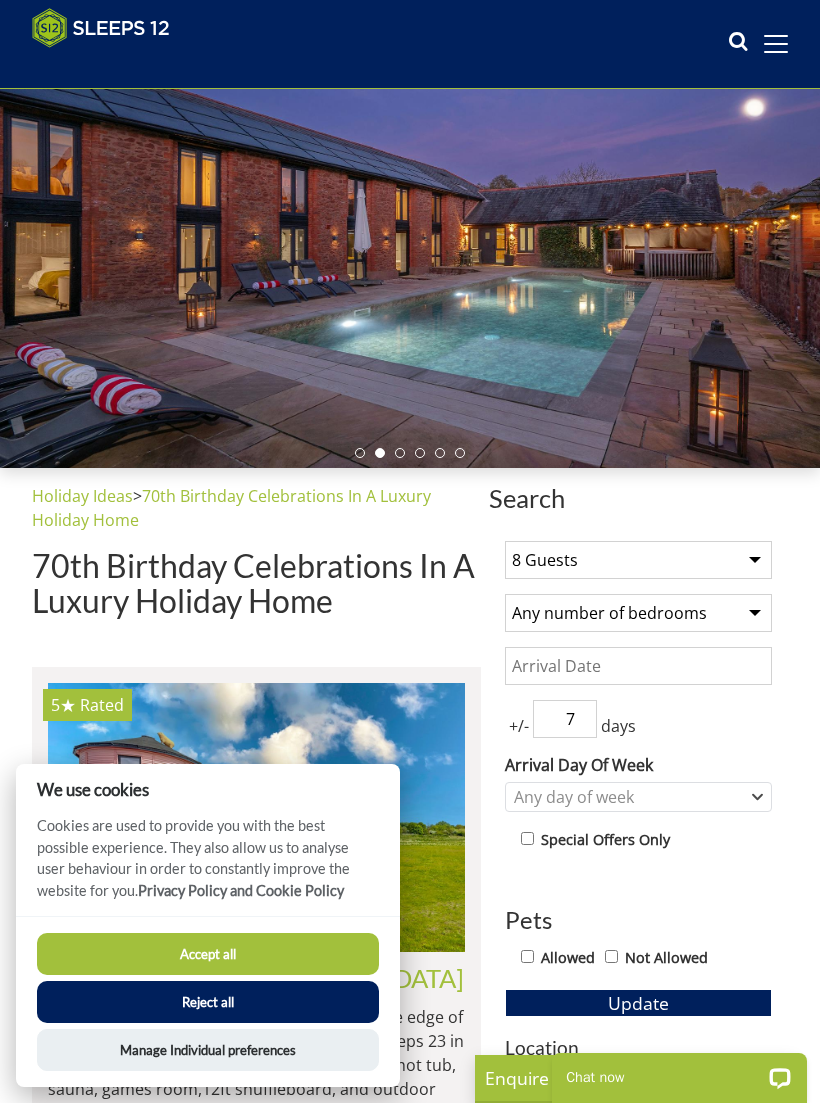 click on "Any number of bedrooms
4 Bedrooms
5 Bedrooms
6 Bedrooms
7 Bedrooms
8 Bedrooms
9 Bedrooms
10 Bedrooms
11 Bedrooms
12 Bedrooms
13 Bedrooms
14 Bedrooms
15 Bedrooms
16 Bedrooms" at bounding box center (638, 613) 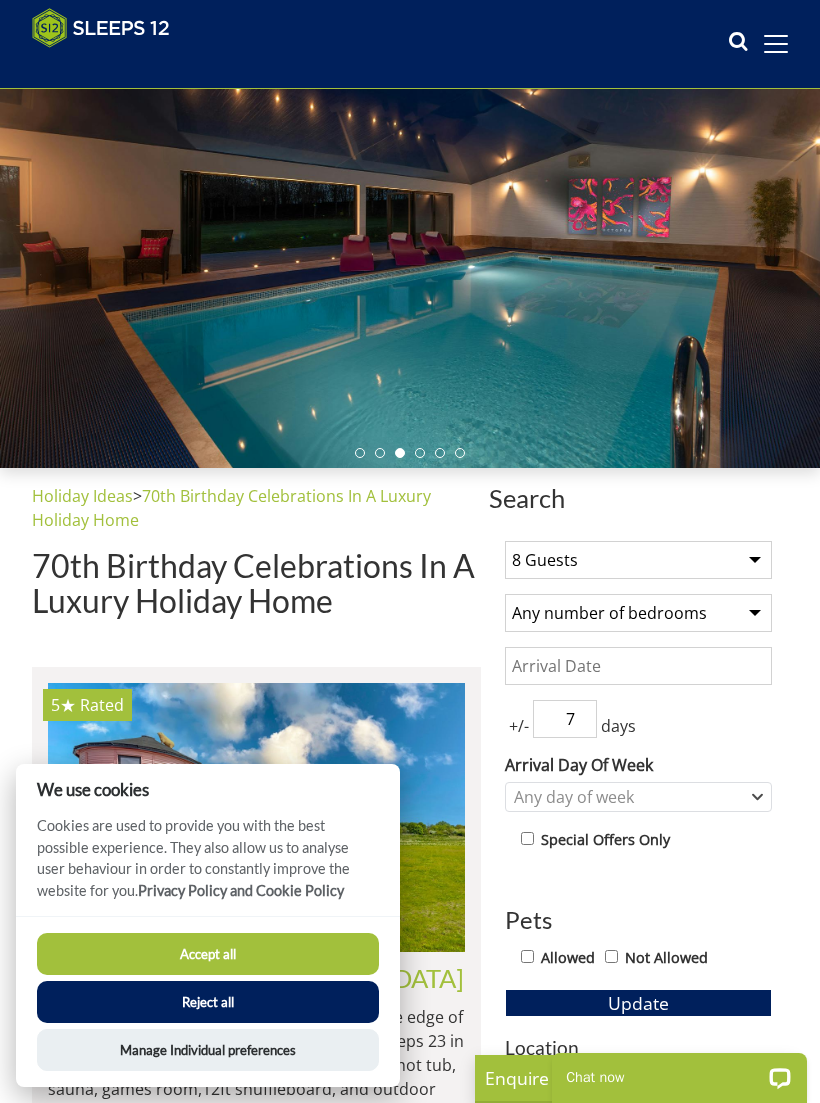 select on "6" 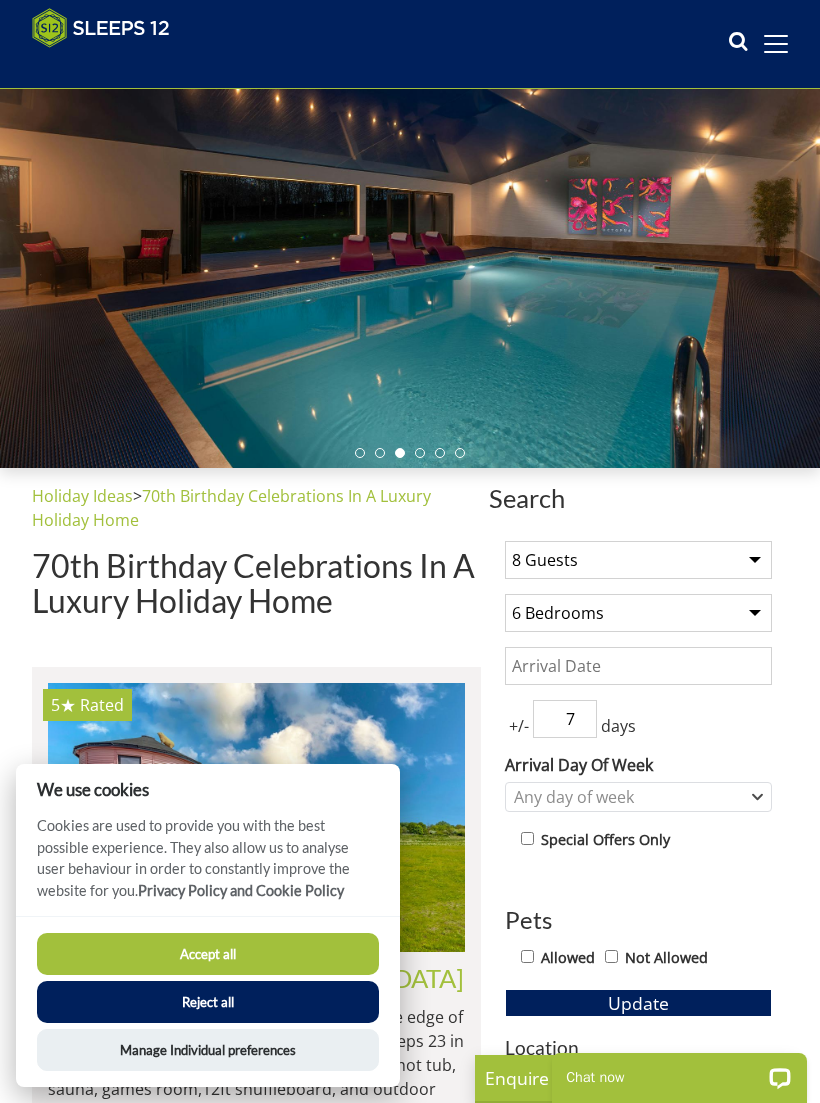 click on "Date" at bounding box center [638, 666] 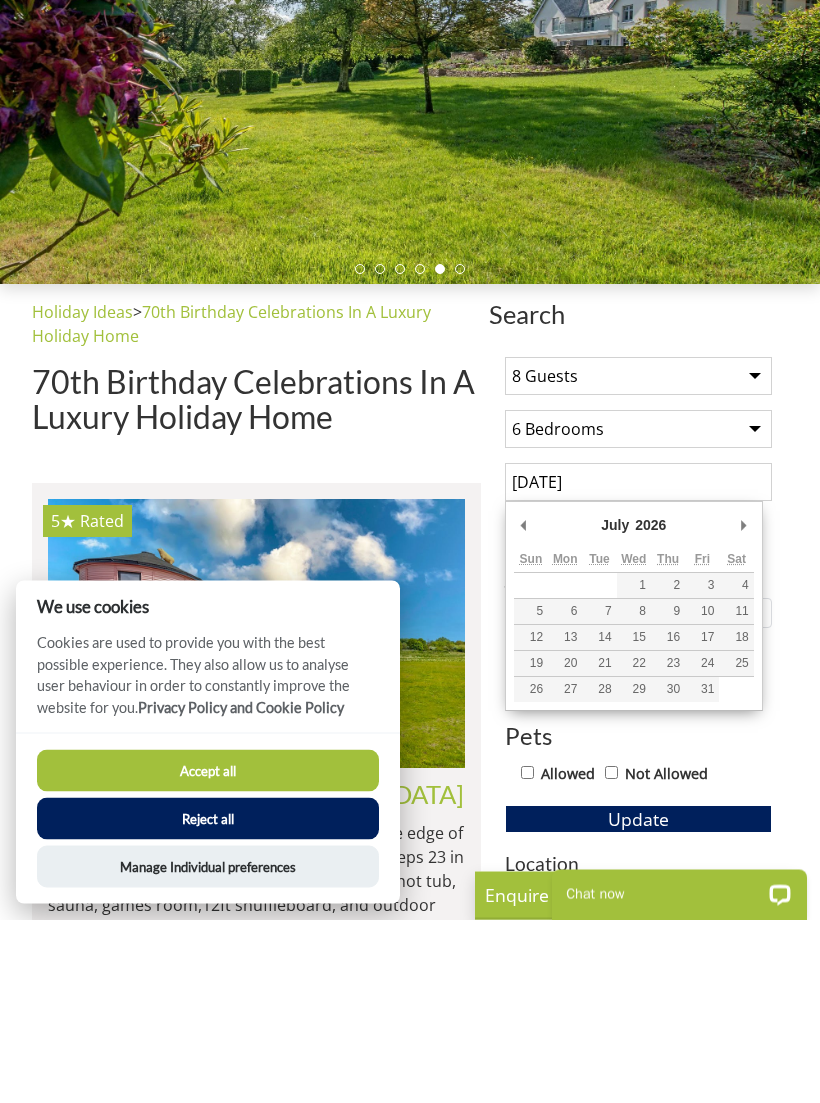 scroll, scrollTop: 308, scrollLeft: 0, axis: vertical 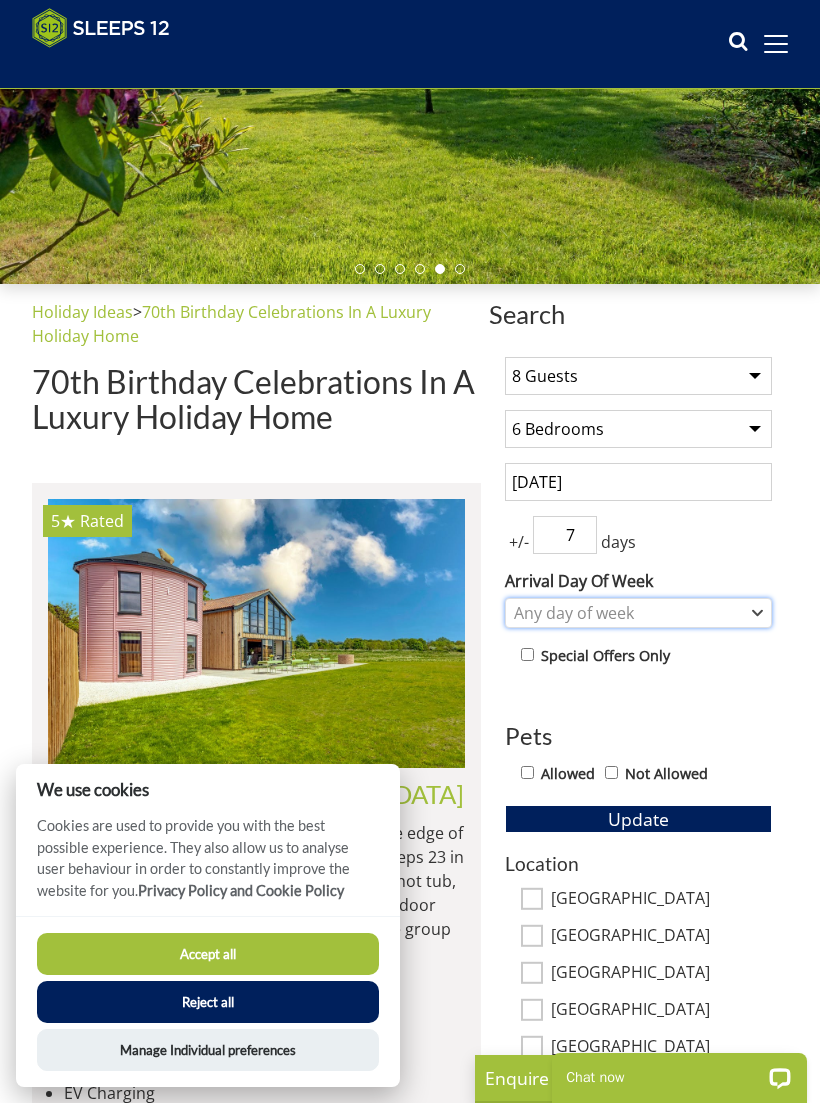 click on "Any day of week" at bounding box center (638, 613) 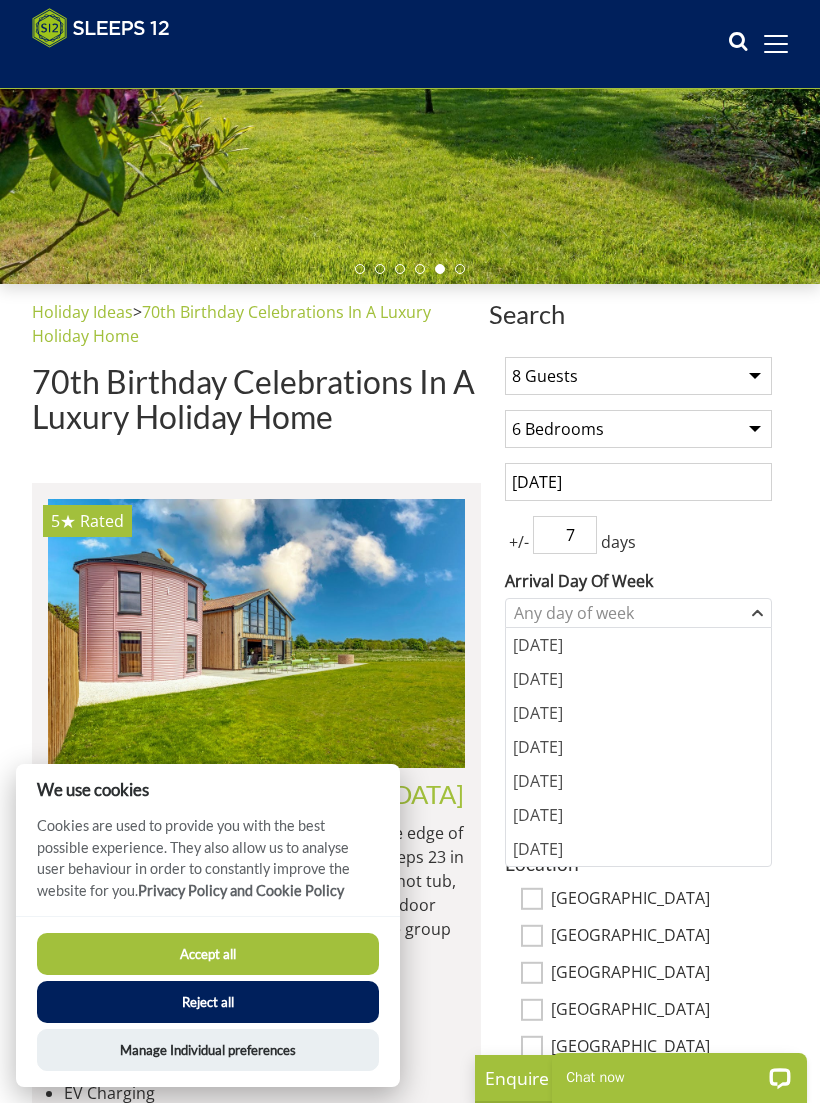 click on "[DATE]" at bounding box center (638, 482) 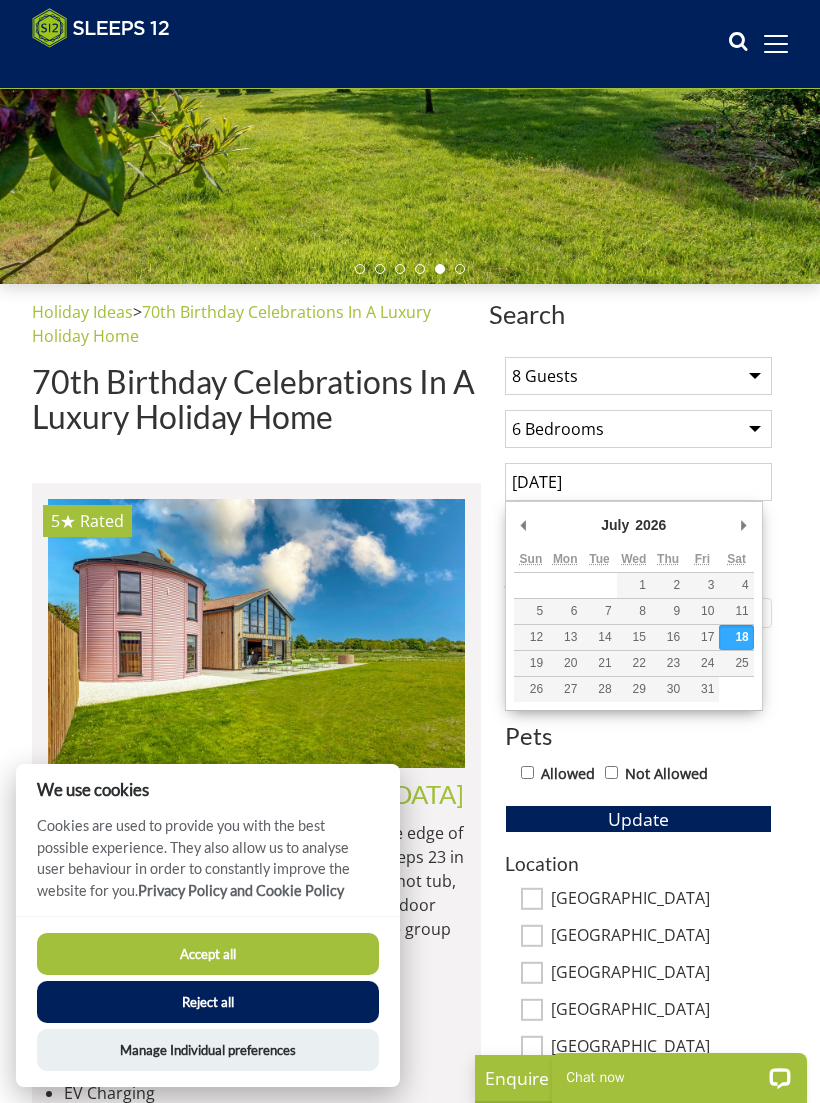 scroll, scrollTop: 307, scrollLeft: 0, axis: vertical 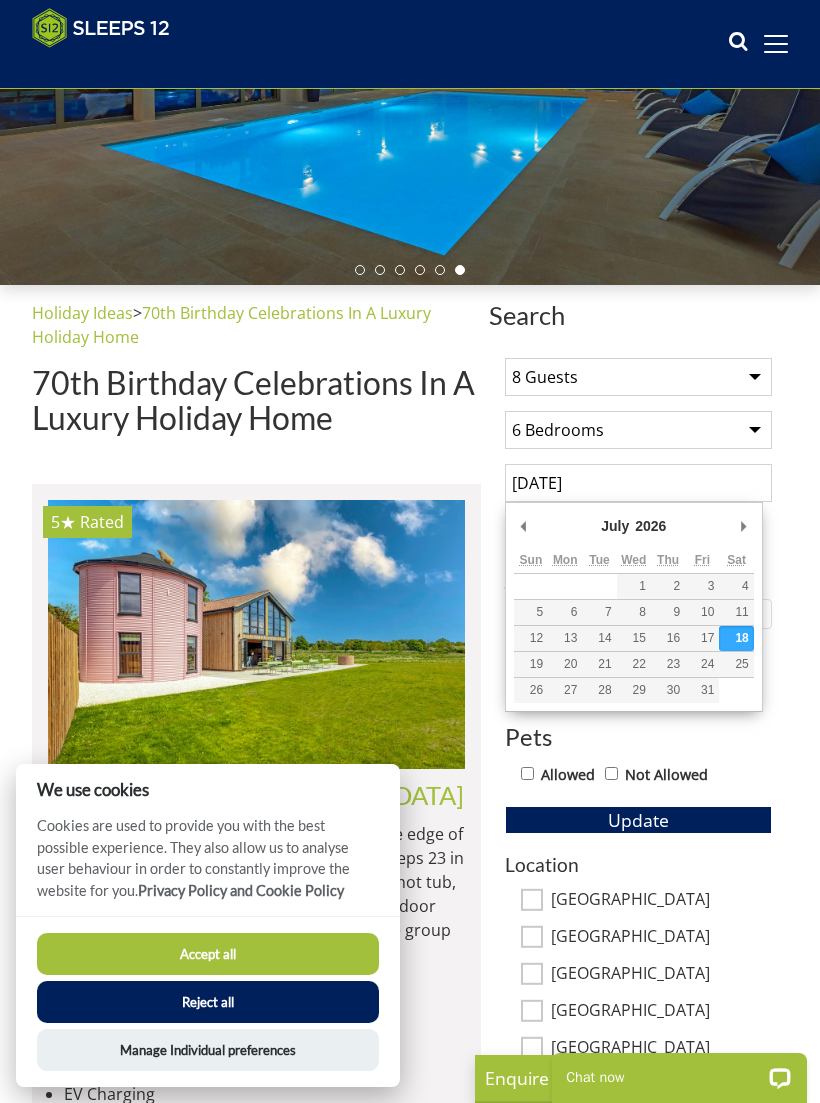 type on "[DATE]" 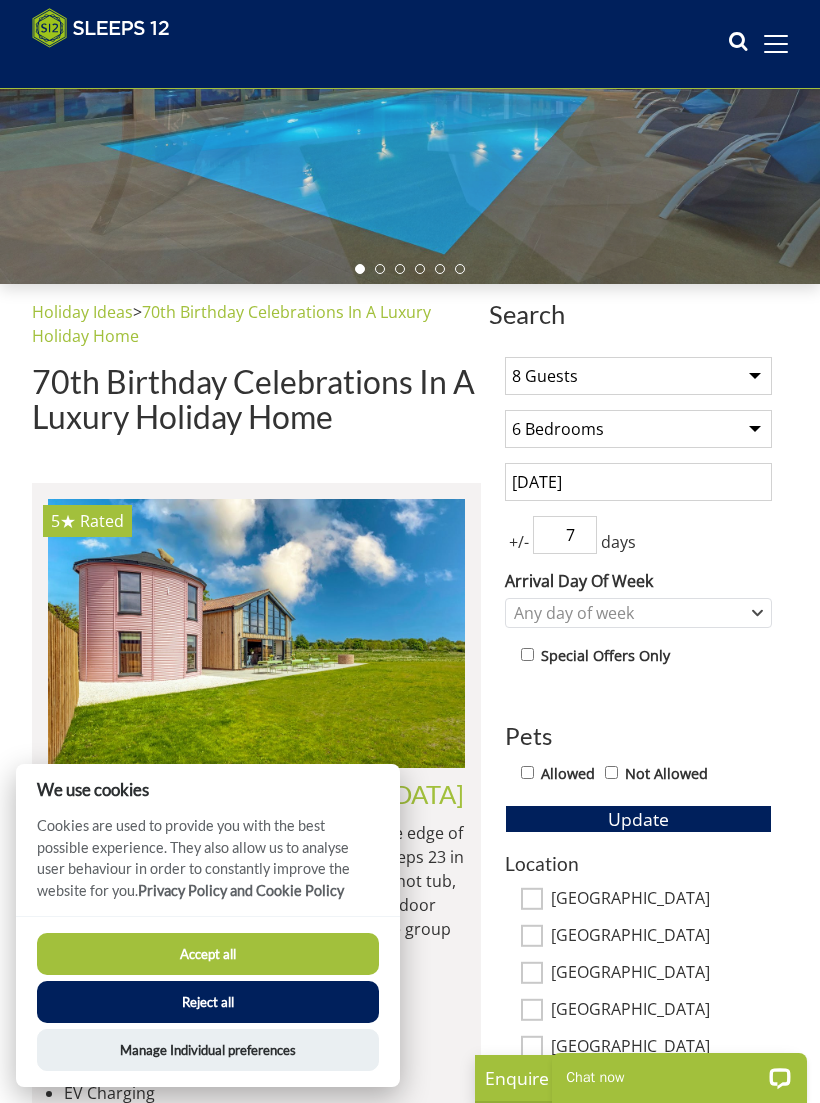 click on "7" at bounding box center [565, 535] 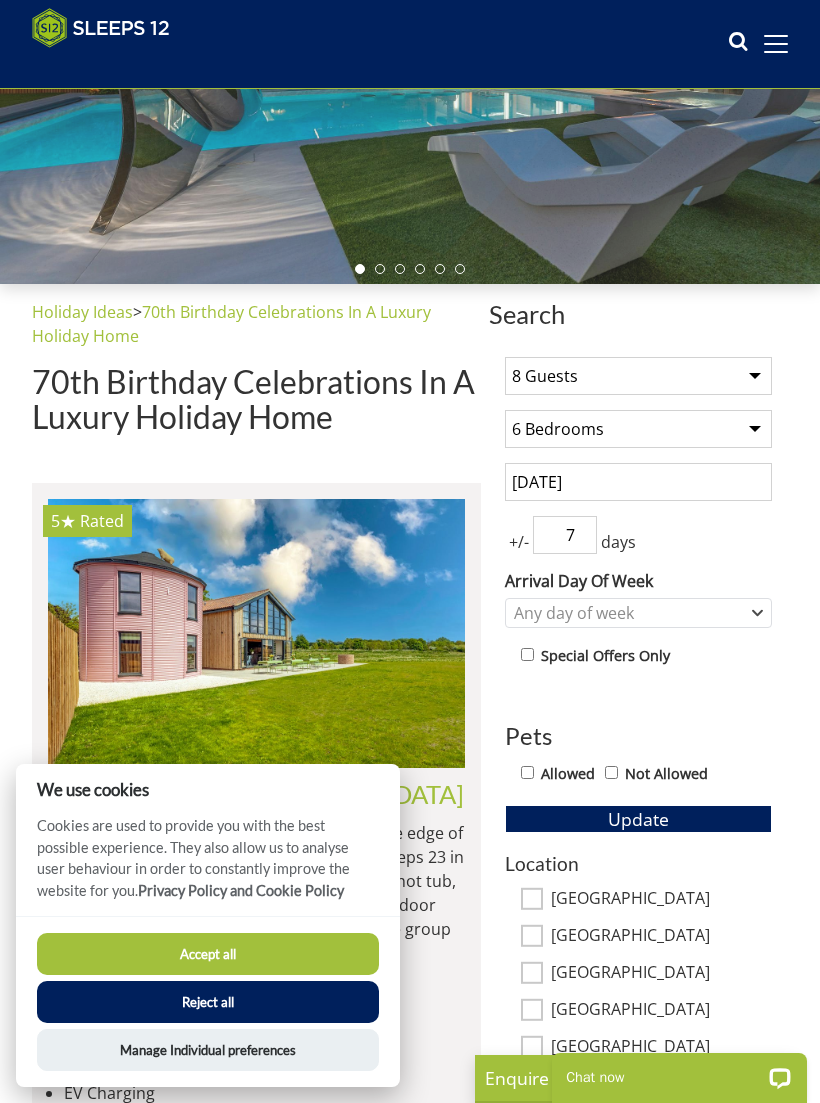 scroll, scrollTop: 307, scrollLeft: 0, axis: vertical 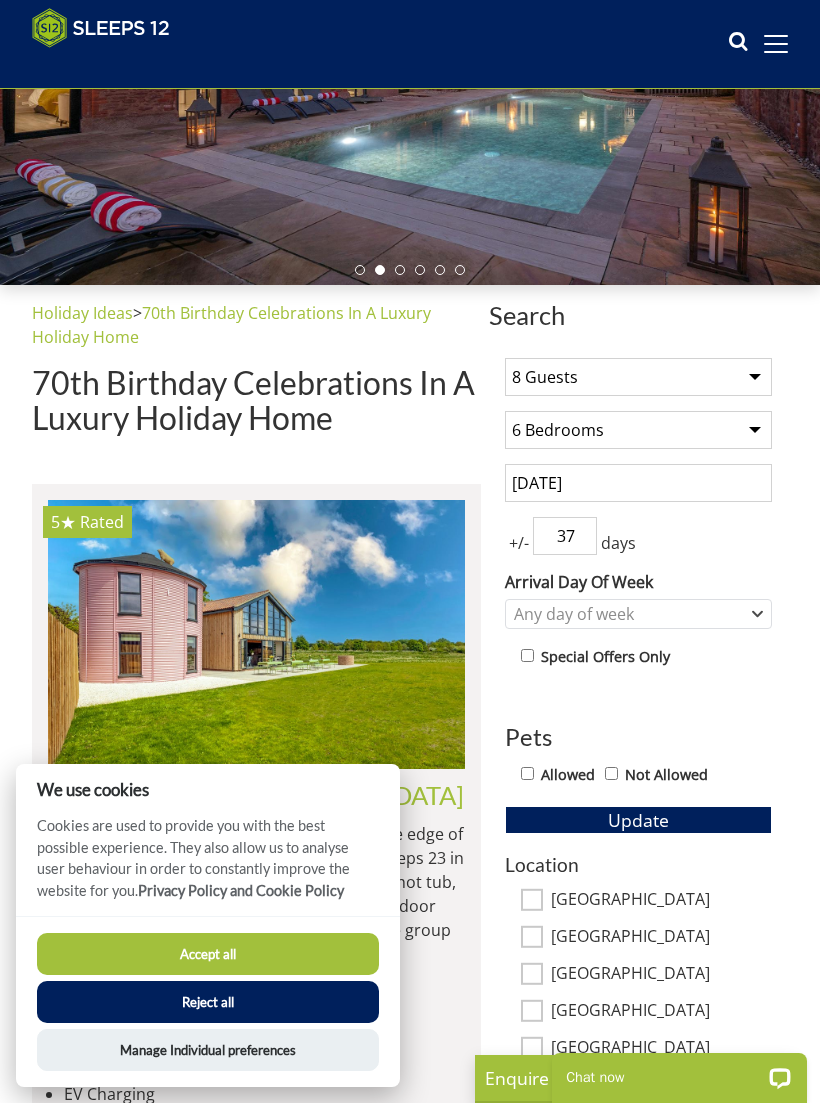 click on "days" at bounding box center (618, 543) 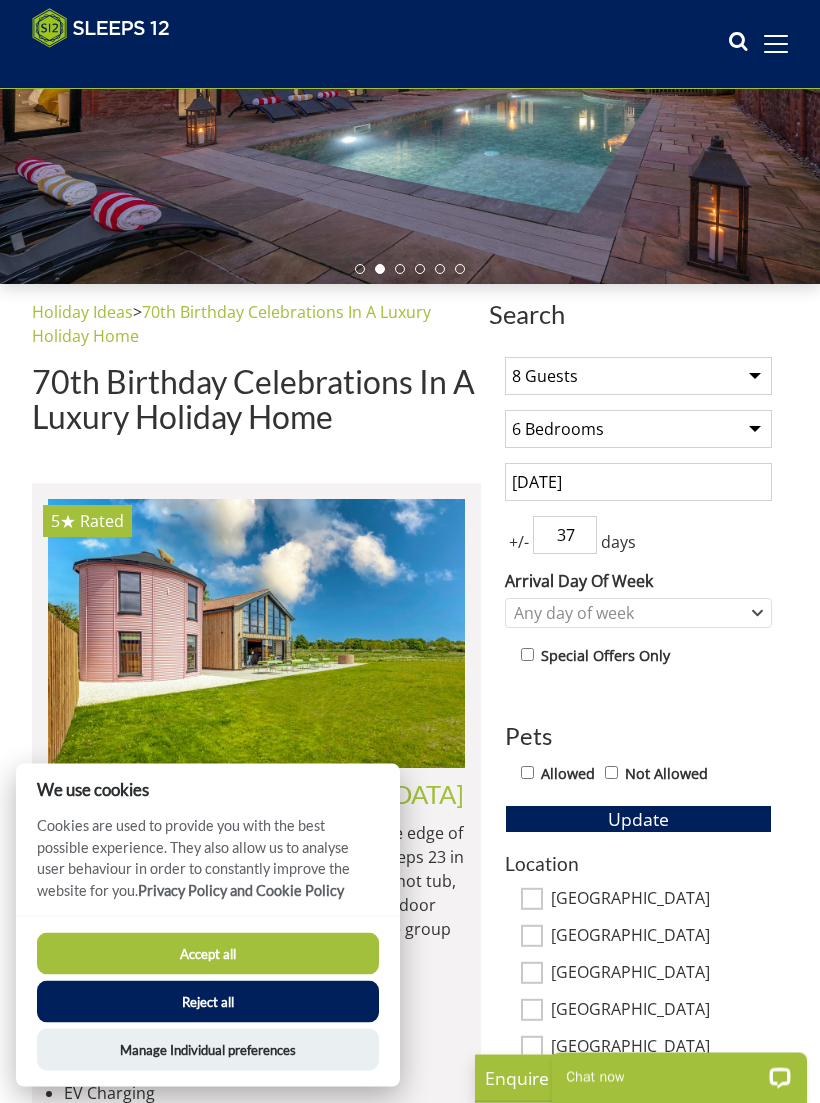 click on "+/-" at bounding box center (519, 543) 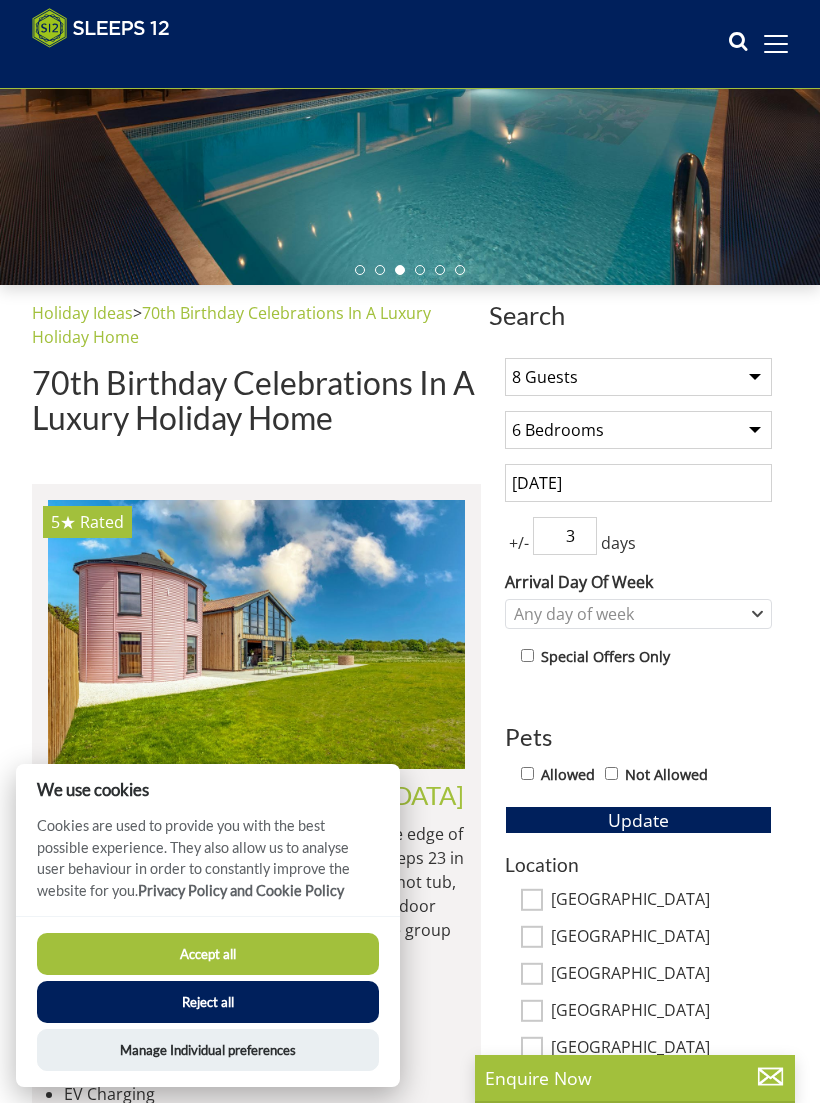 type on "3" 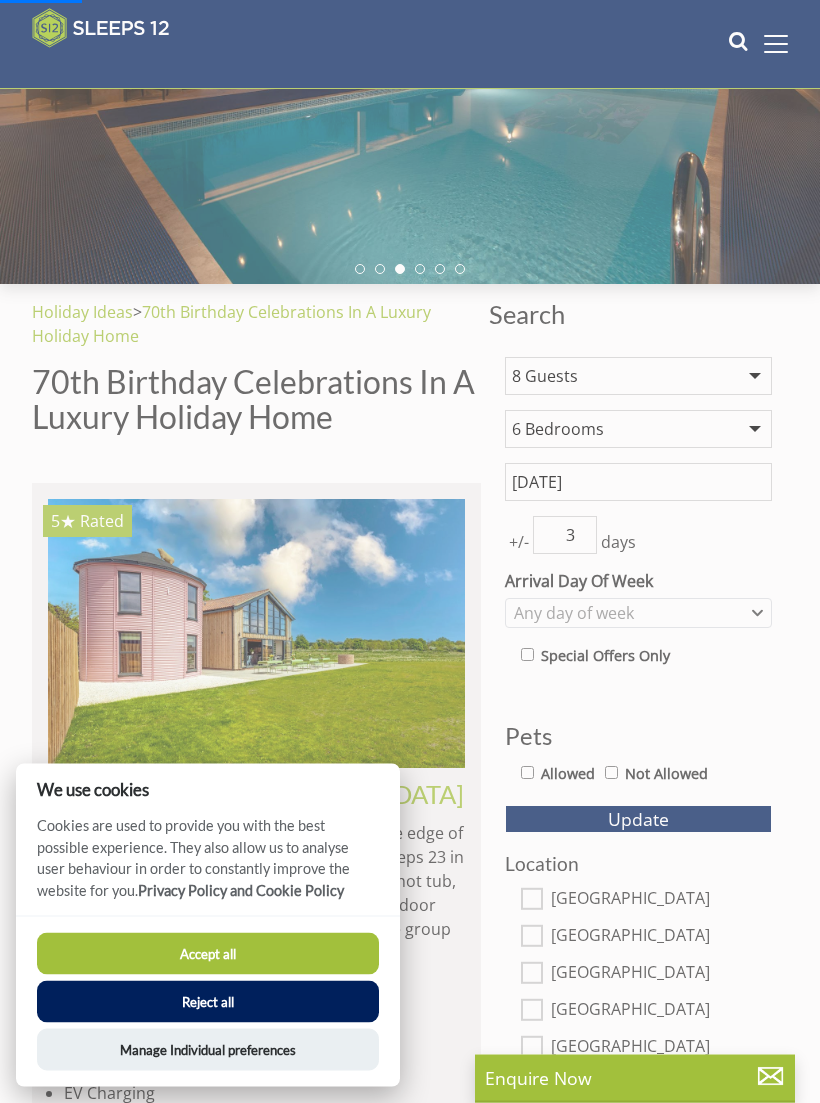 scroll, scrollTop: 308, scrollLeft: 0, axis: vertical 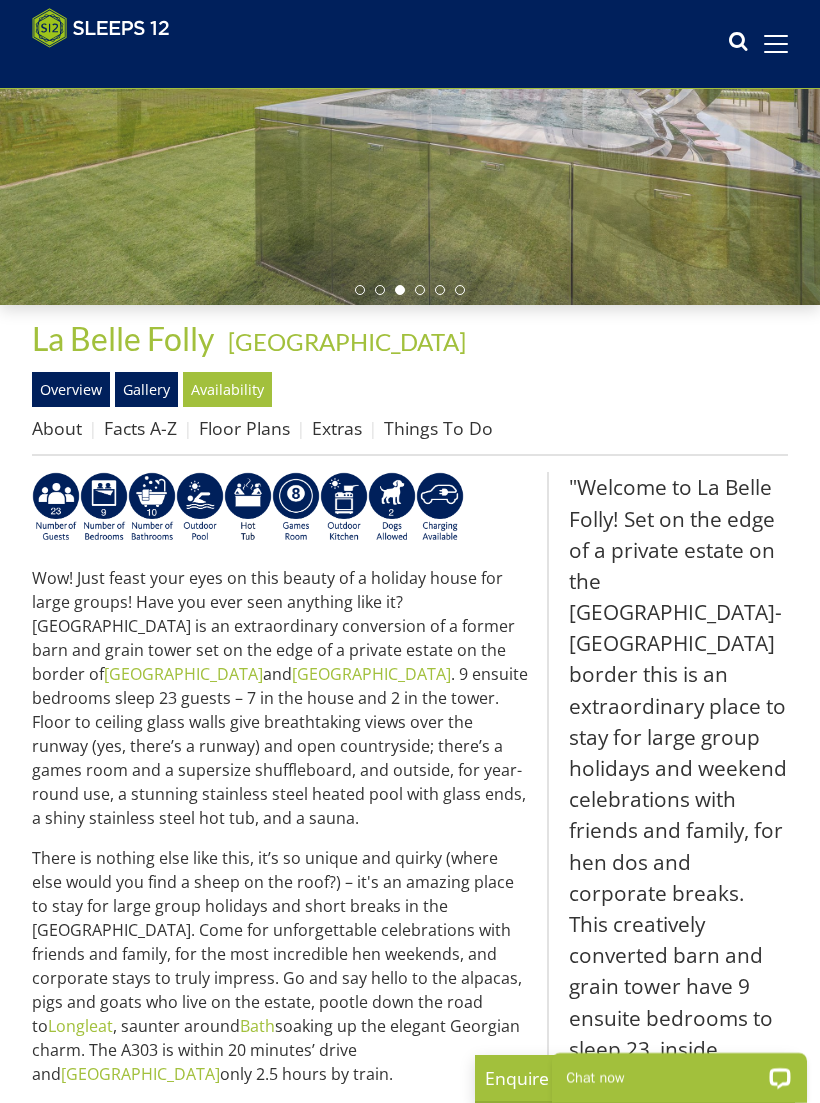 click on "Floor Plans" at bounding box center (244, 428) 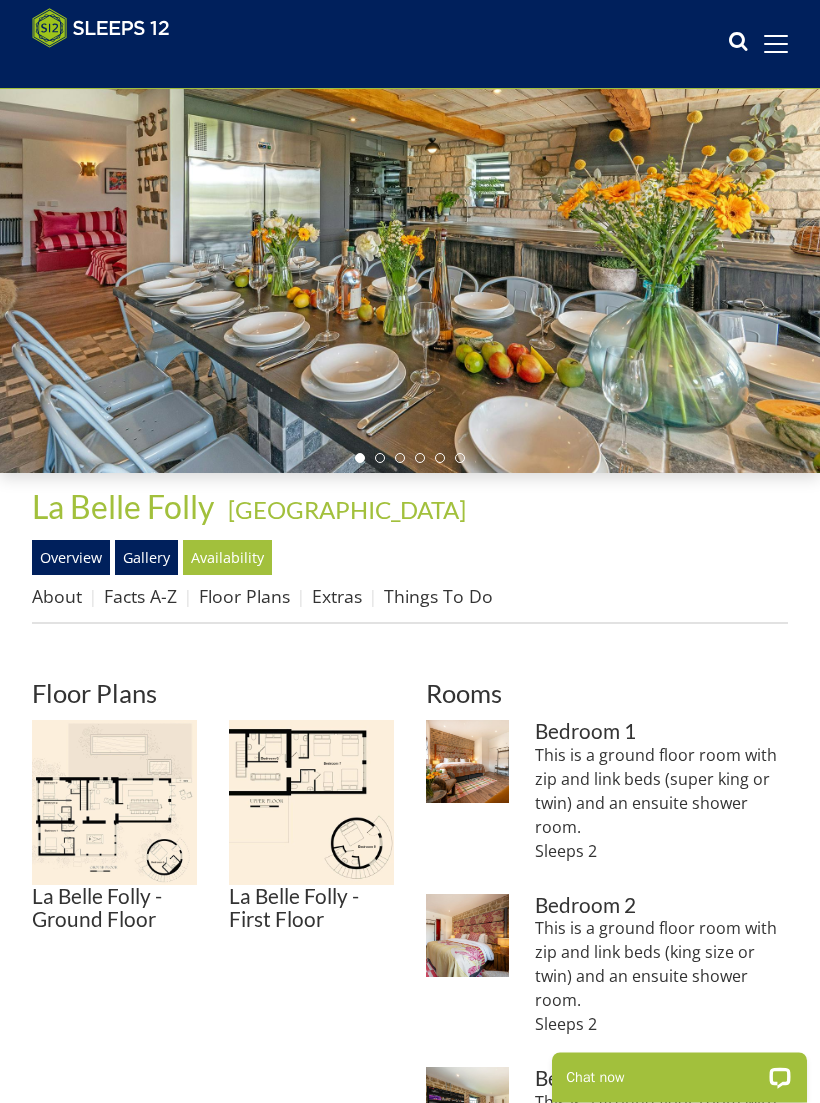 scroll, scrollTop: 0, scrollLeft: 0, axis: both 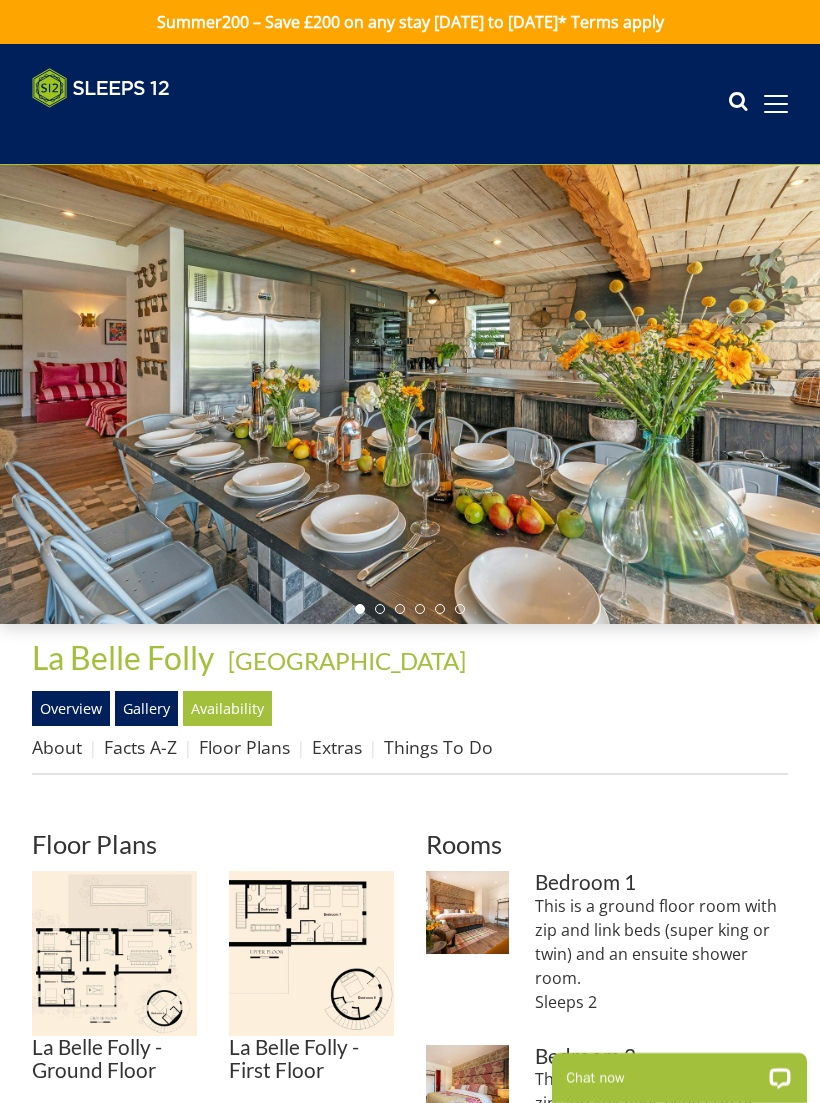 click at bounding box center [776, 104] 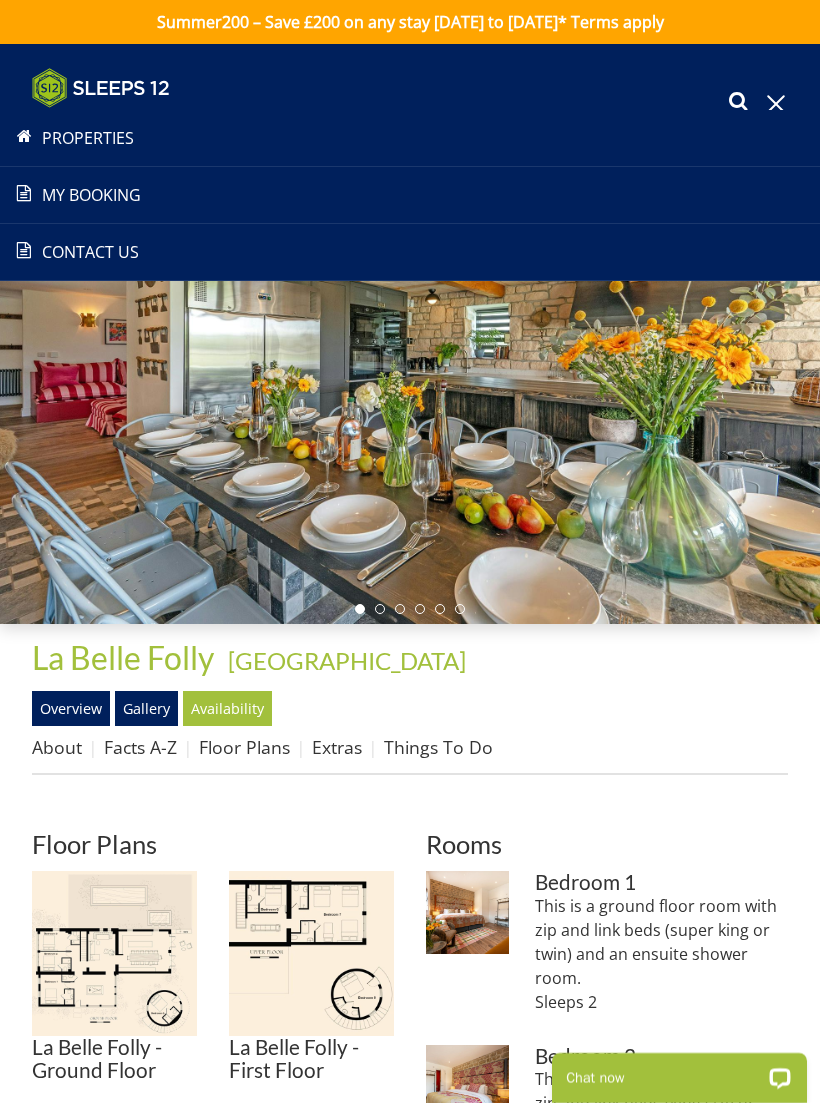 click at bounding box center (410, 394) 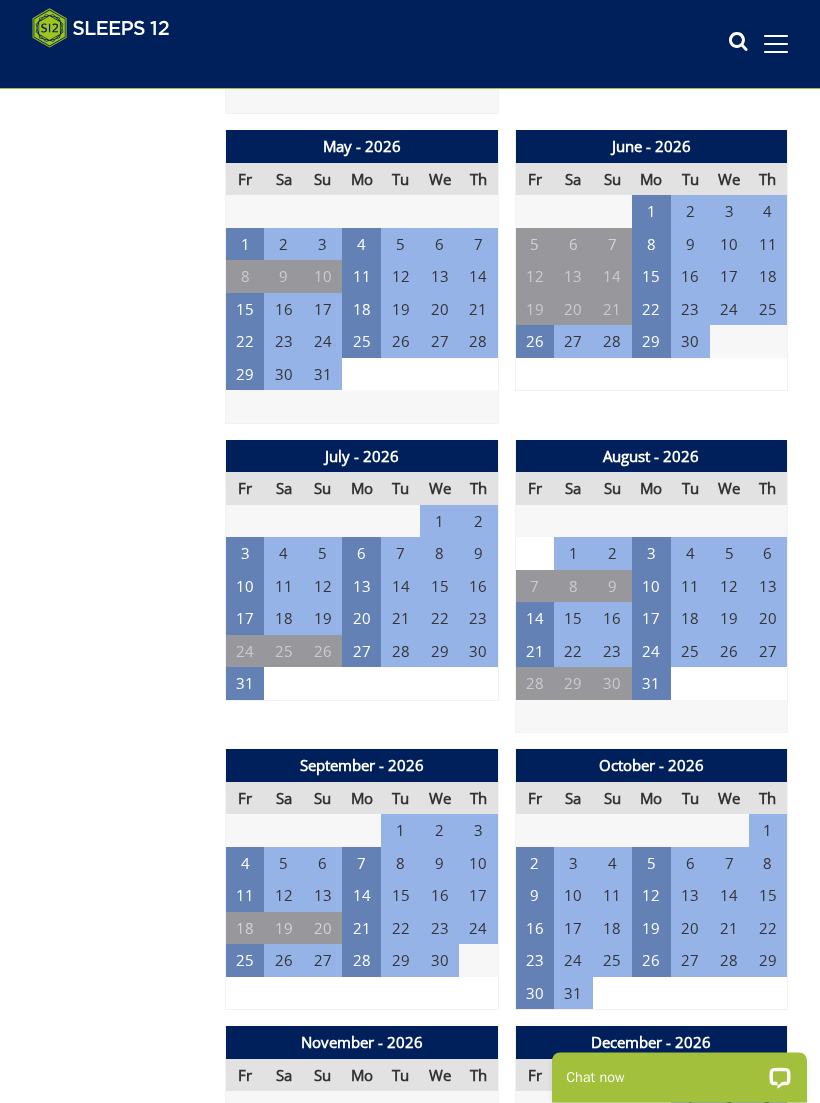 scroll, scrollTop: 2153, scrollLeft: 0, axis: vertical 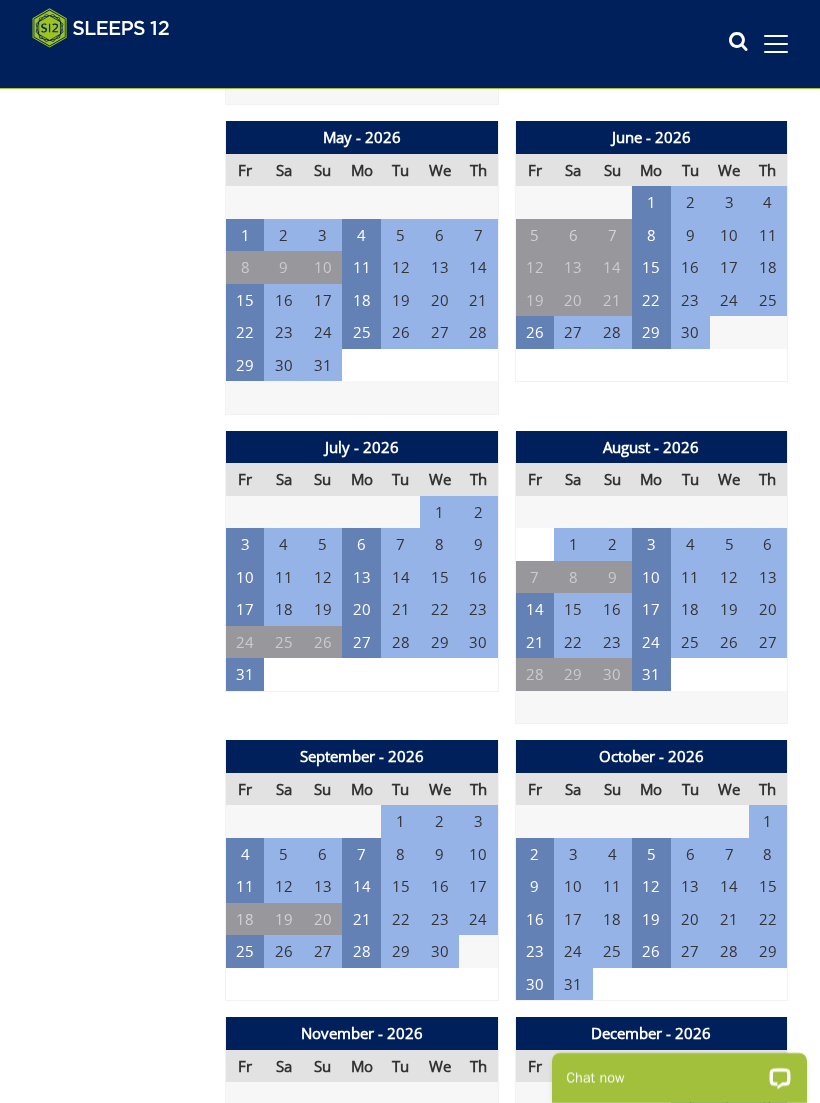 click on "29" at bounding box center [439, 642] 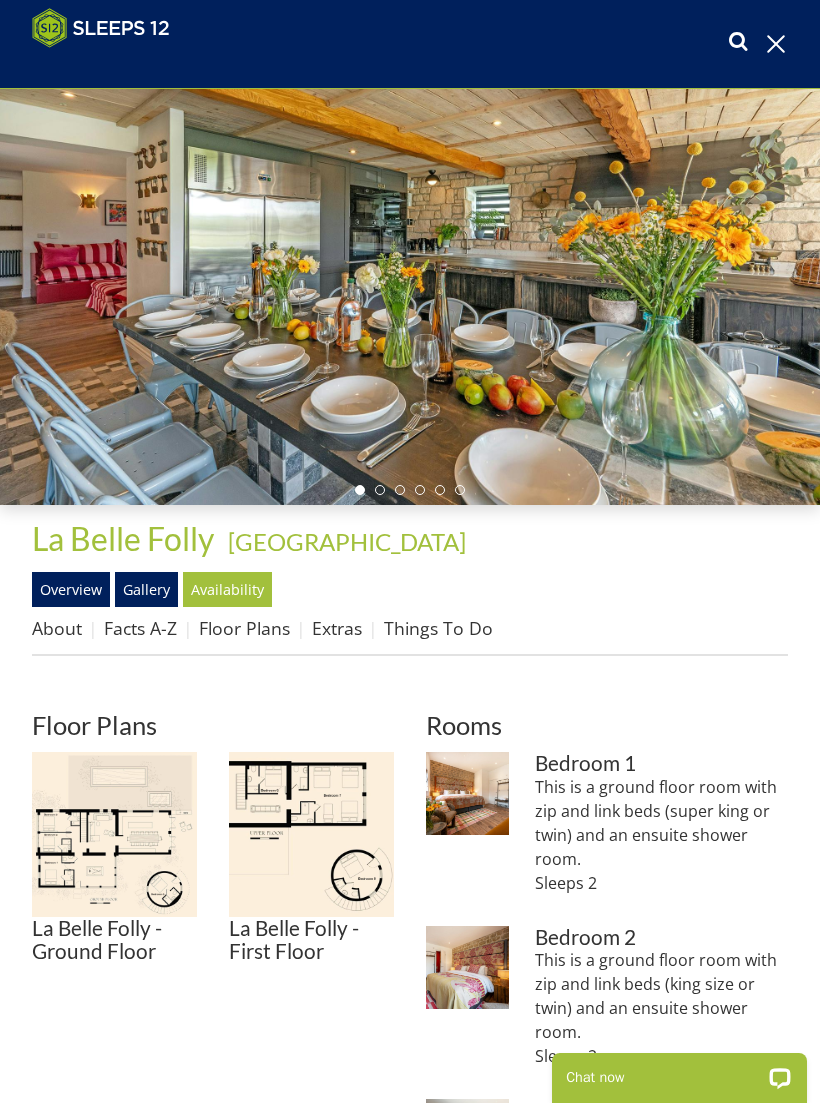 scroll, scrollTop: 0, scrollLeft: 0, axis: both 